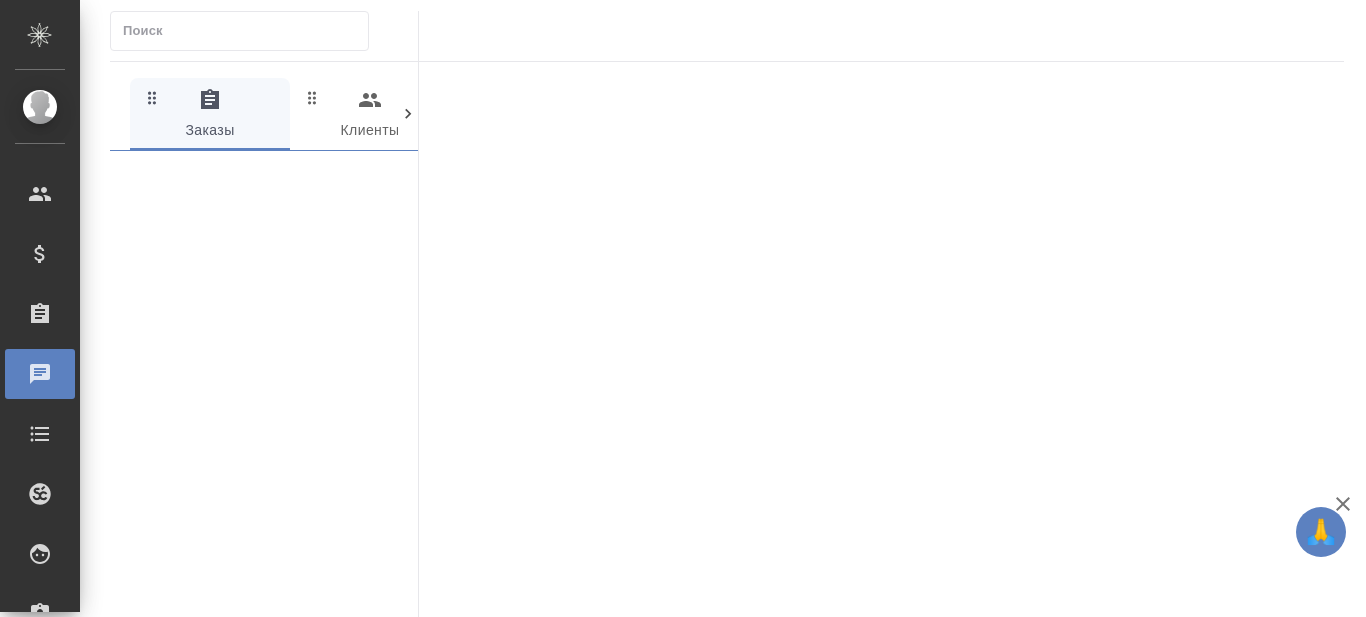 scroll, scrollTop: 0, scrollLeft: 0, axis: both 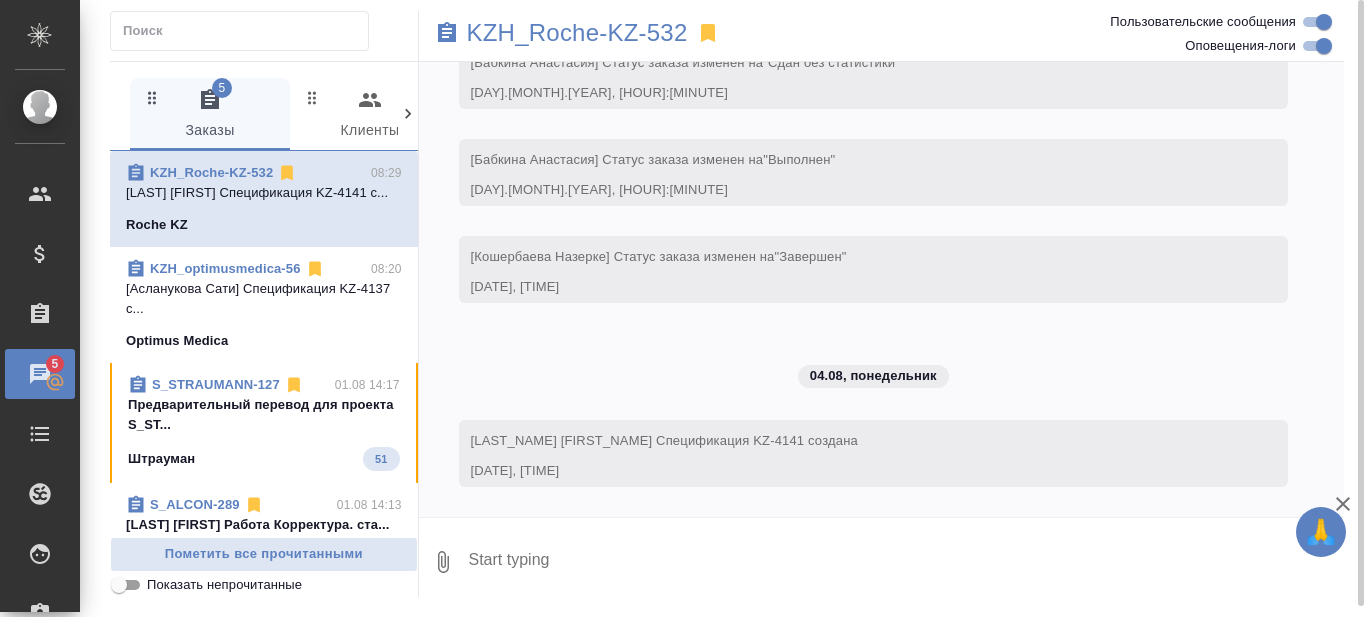 click on "Предварительный перевод для проекта S_ST..." at bounding box center [264, 415] 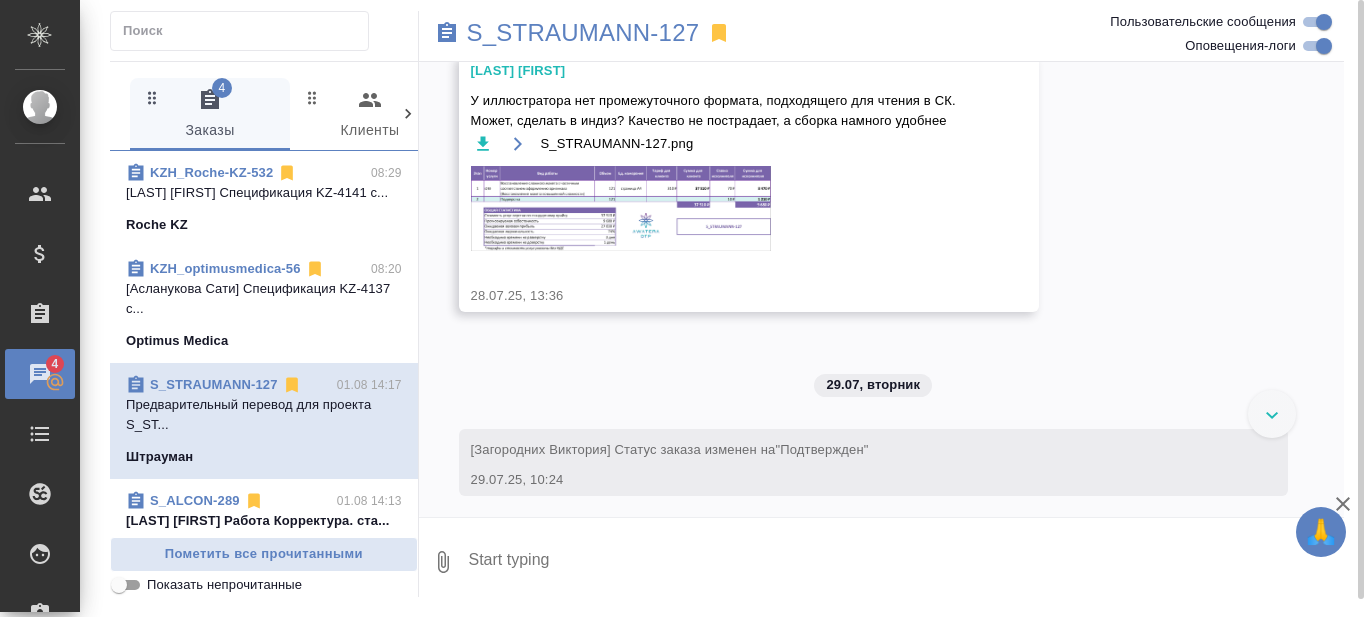 scroll, scrollTop: 2320, scrollLeft: 0, axis: vertical 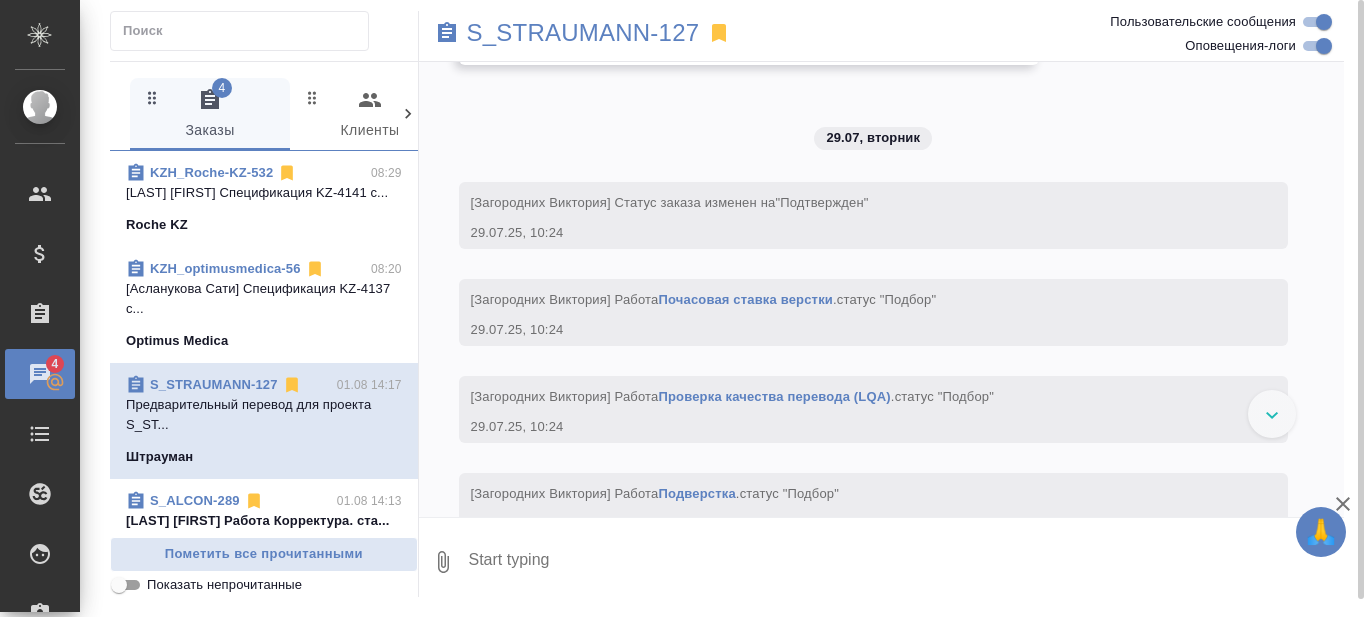 click at bounding box center [1272, 414] 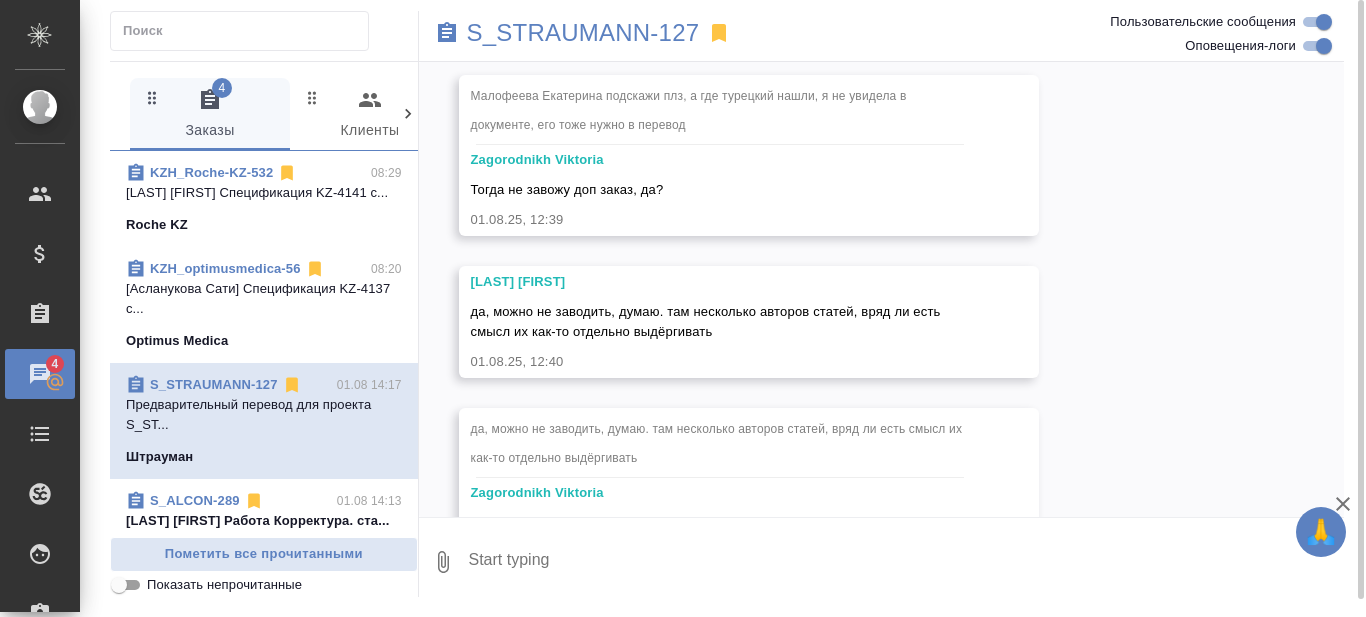 scroll, scrollTop: 8820, scrollLeft: 0, axis: vertical 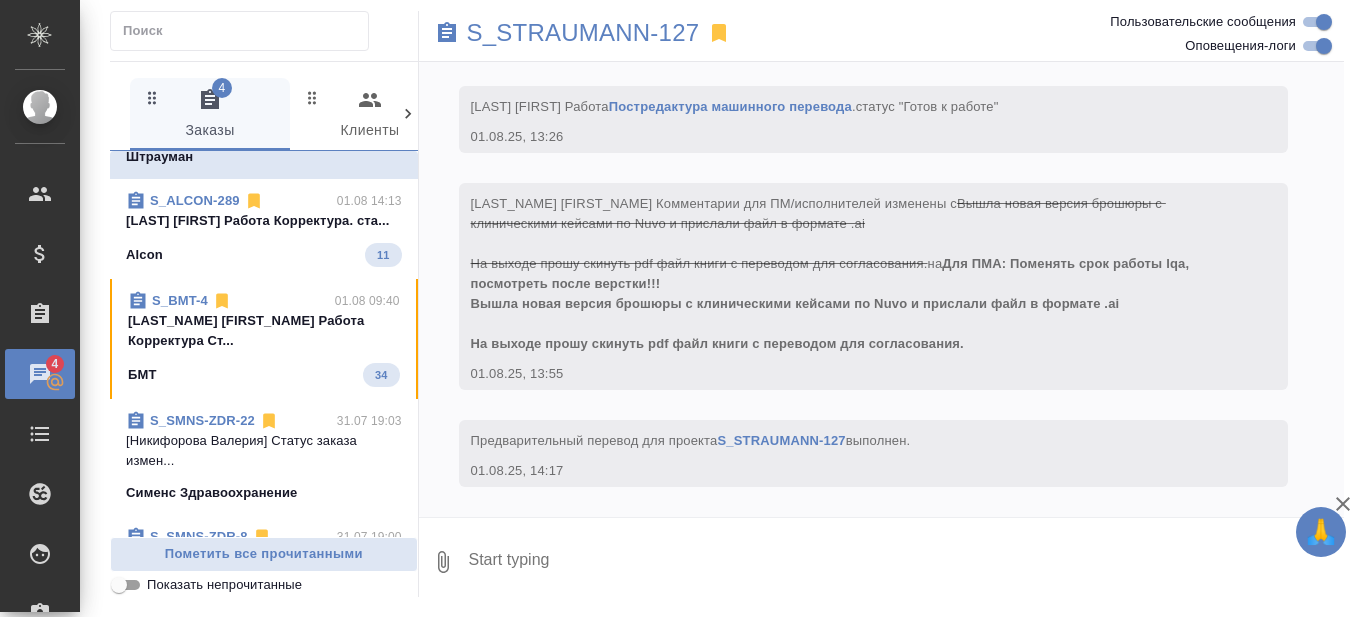 click on "S_BMT-4 01.08 09:40 [LAST] [FIRST] Работа Корректура Ст... БМТ 34" at bounding box center (264, 339) 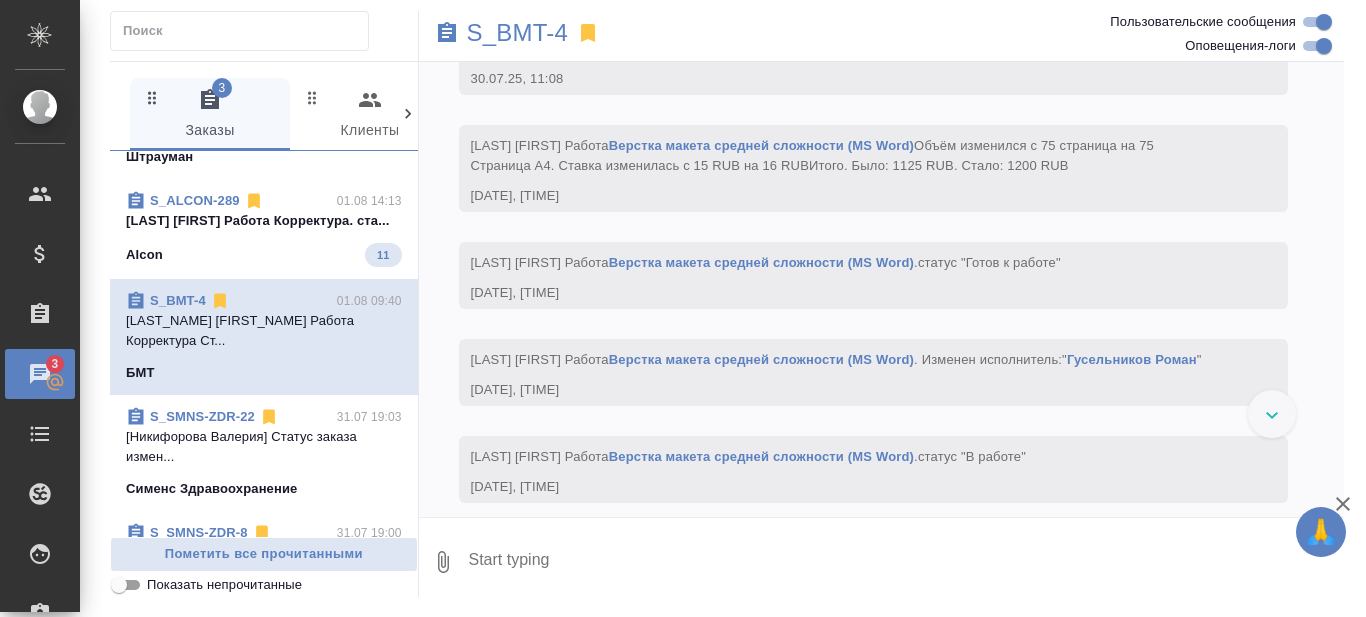 scroll, scrollTop: 88694, scrollLeft: 0, axis: vertical 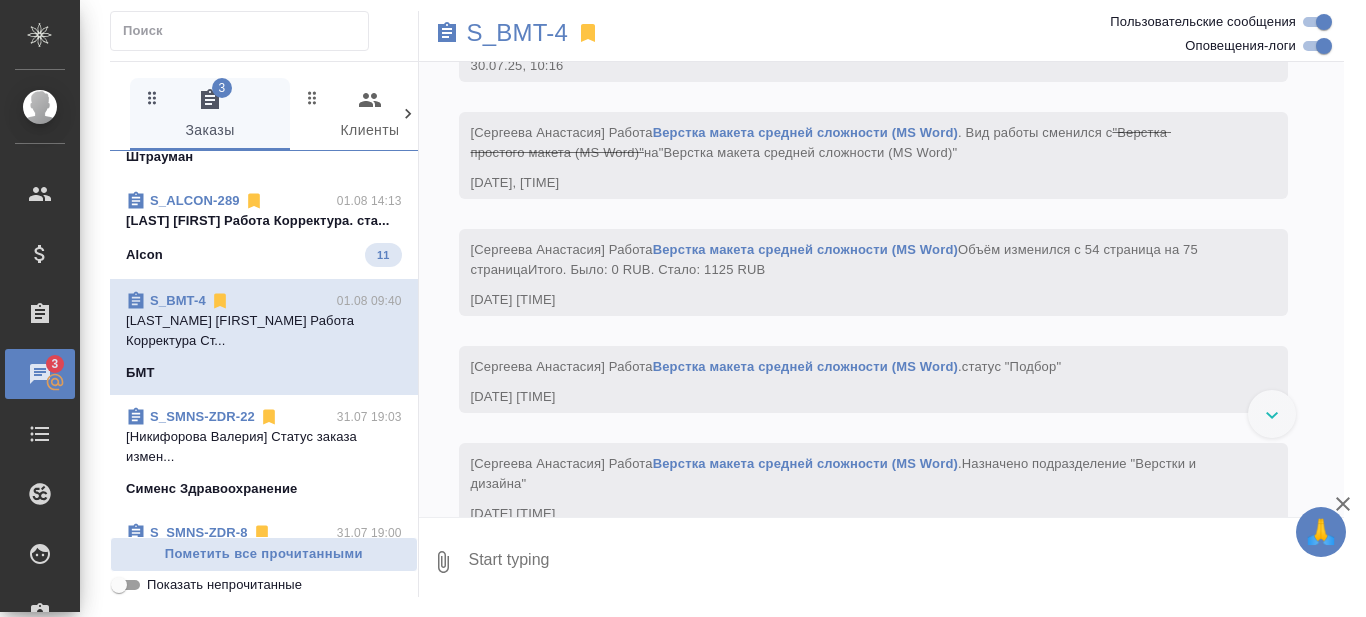 click at bounding box center (1272, 414) 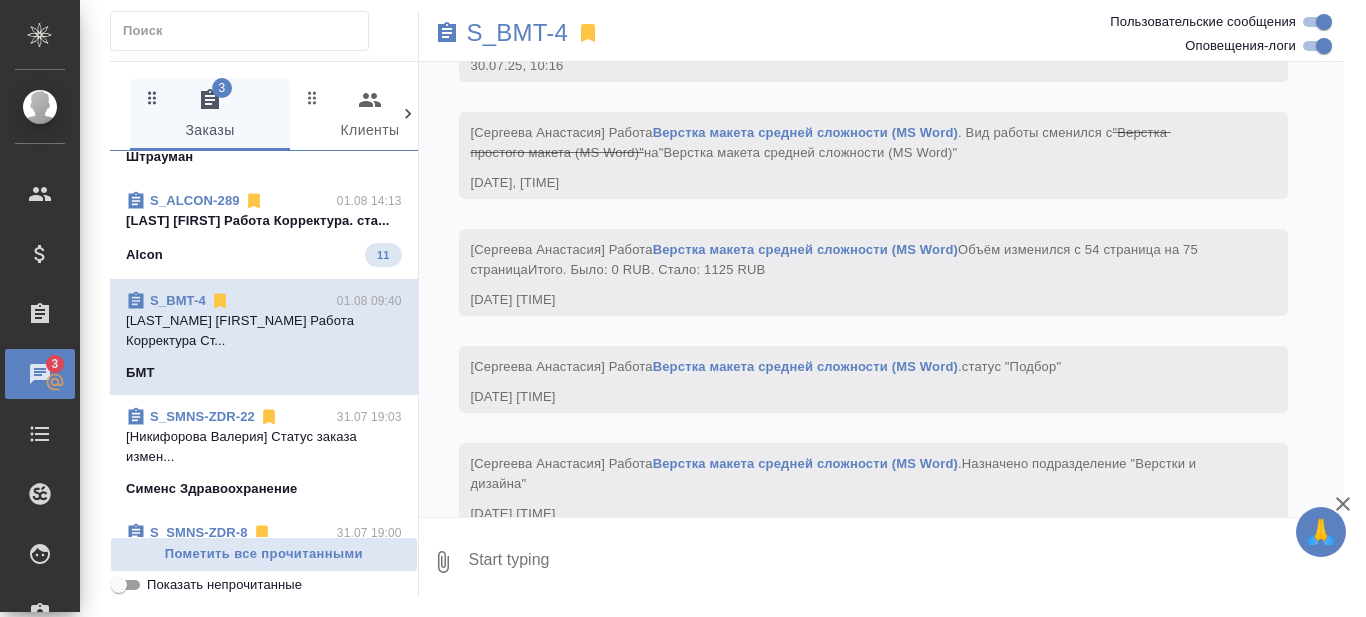 scroll, scrollTop: 95094, scrollLeft: 0, axis: vertical 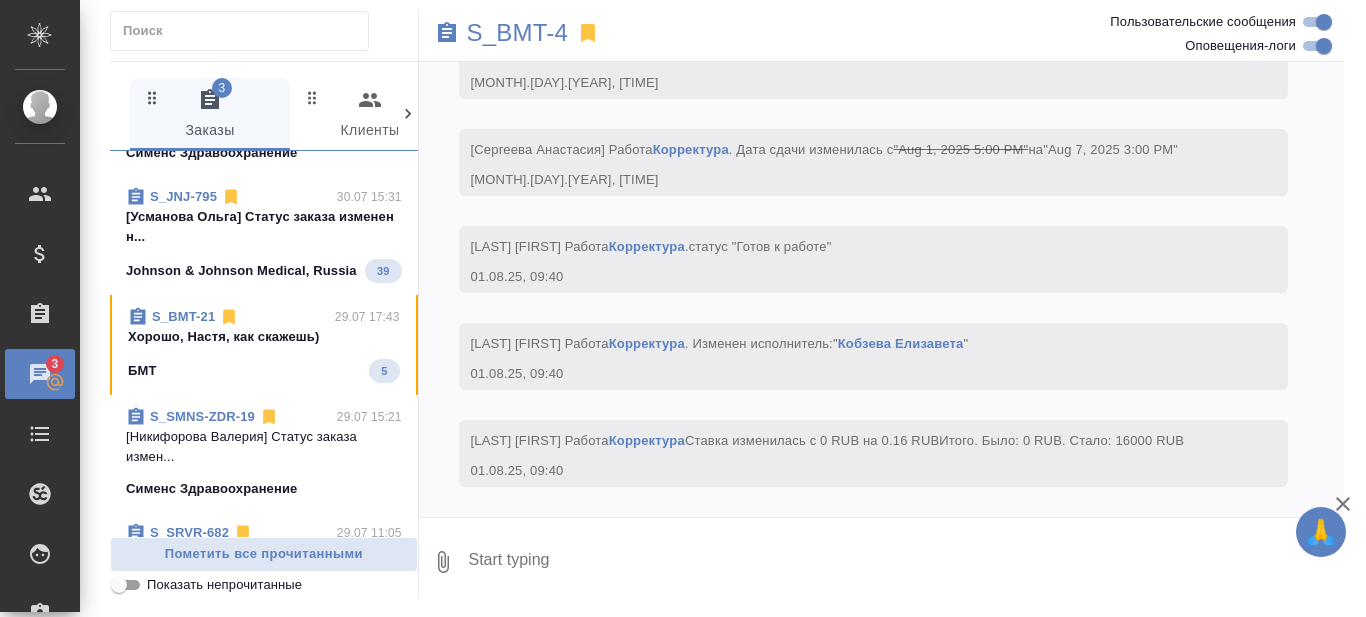 click on "БМТ 5" 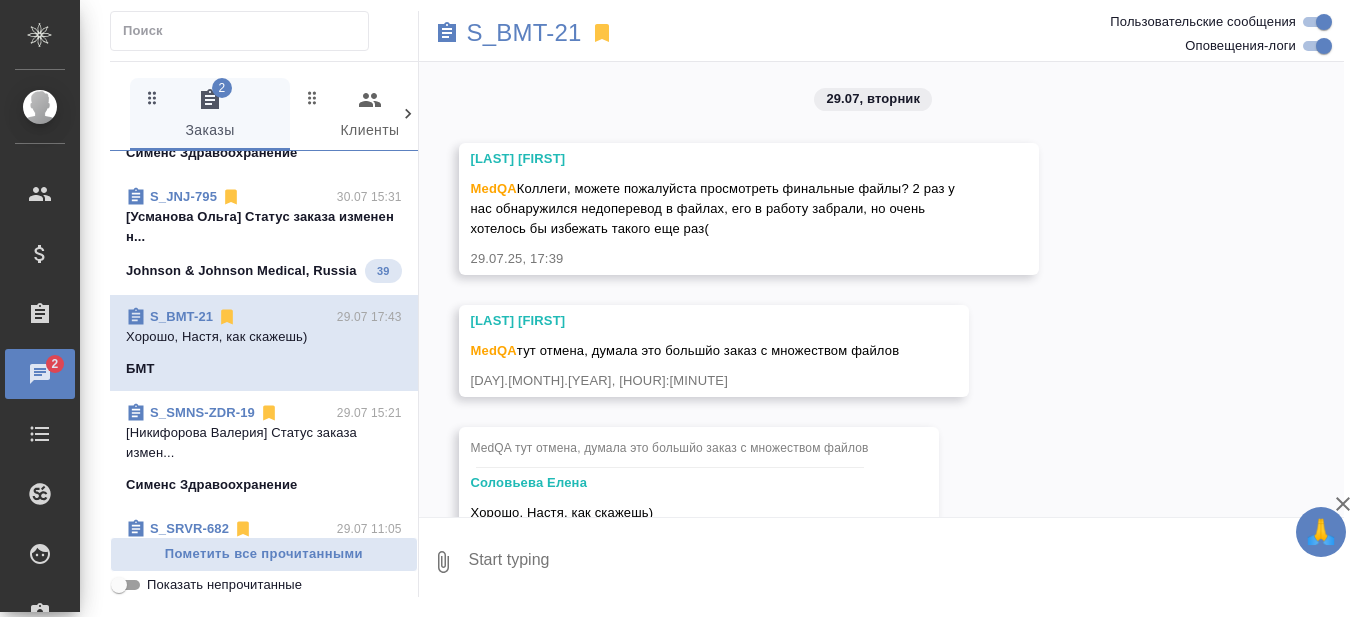 scroll, scrollTop: 9228, scrollLeft: 0, axis: vertical 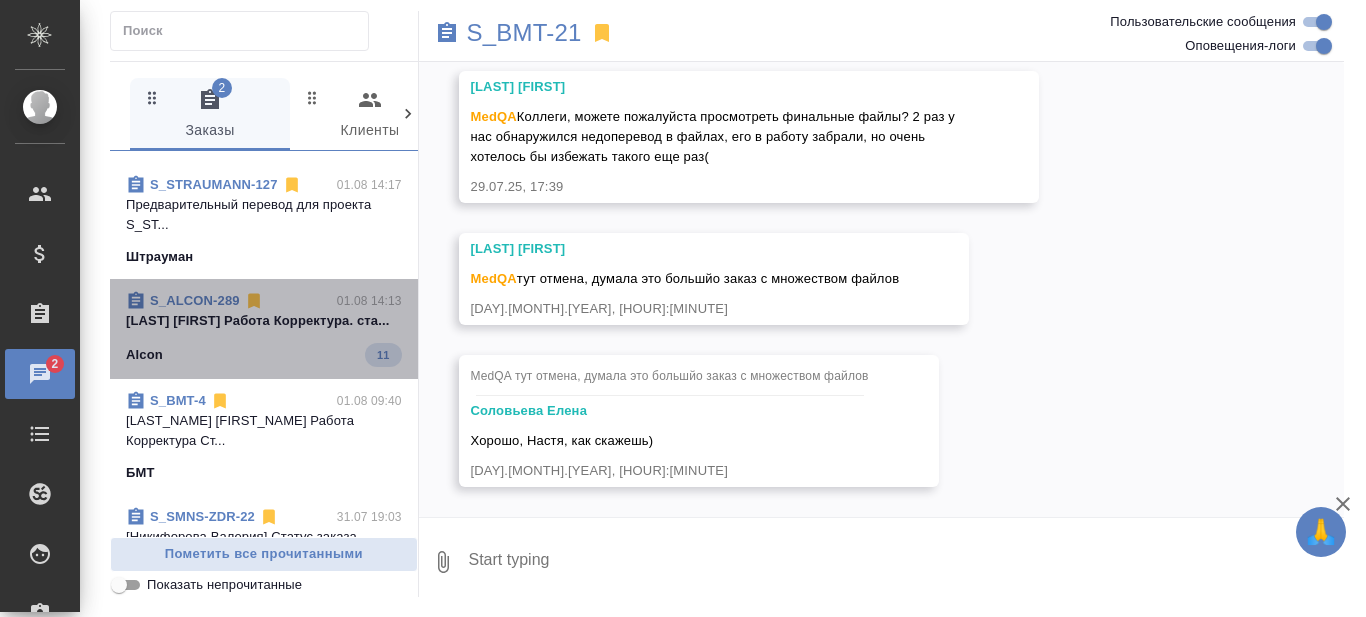 click on "Alcon 11" 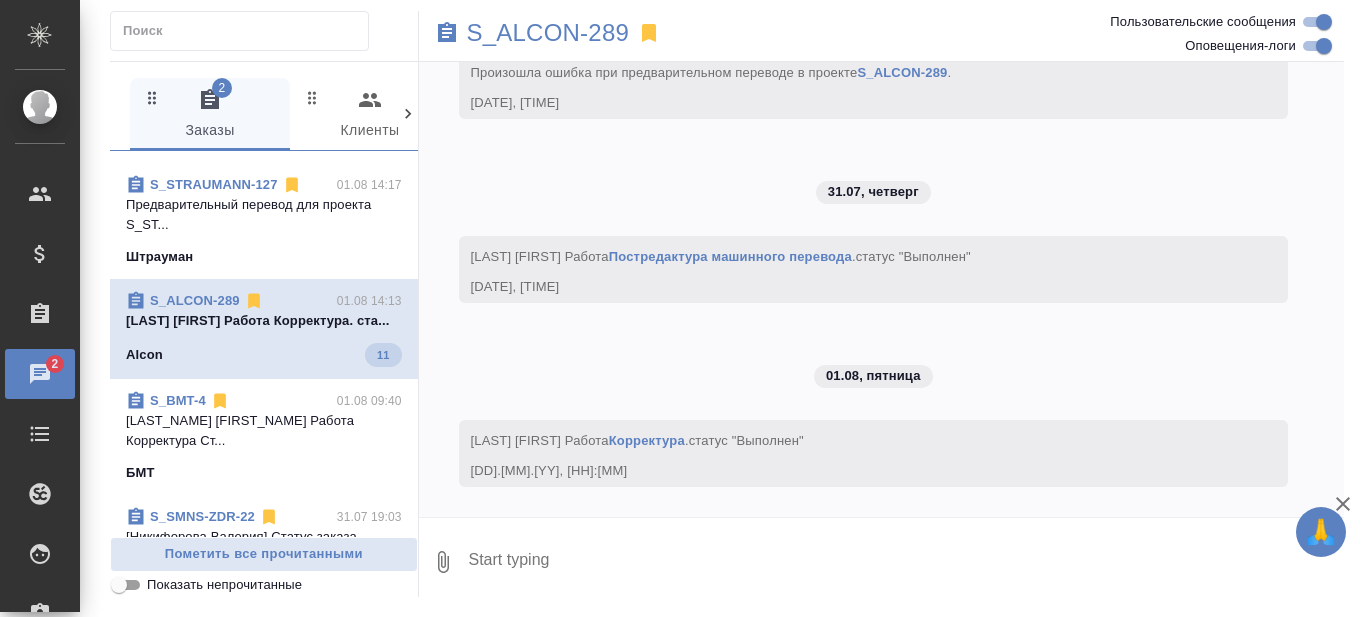 scroll, scrollTop: 4615, scrollLeft: 0, axis: vertical 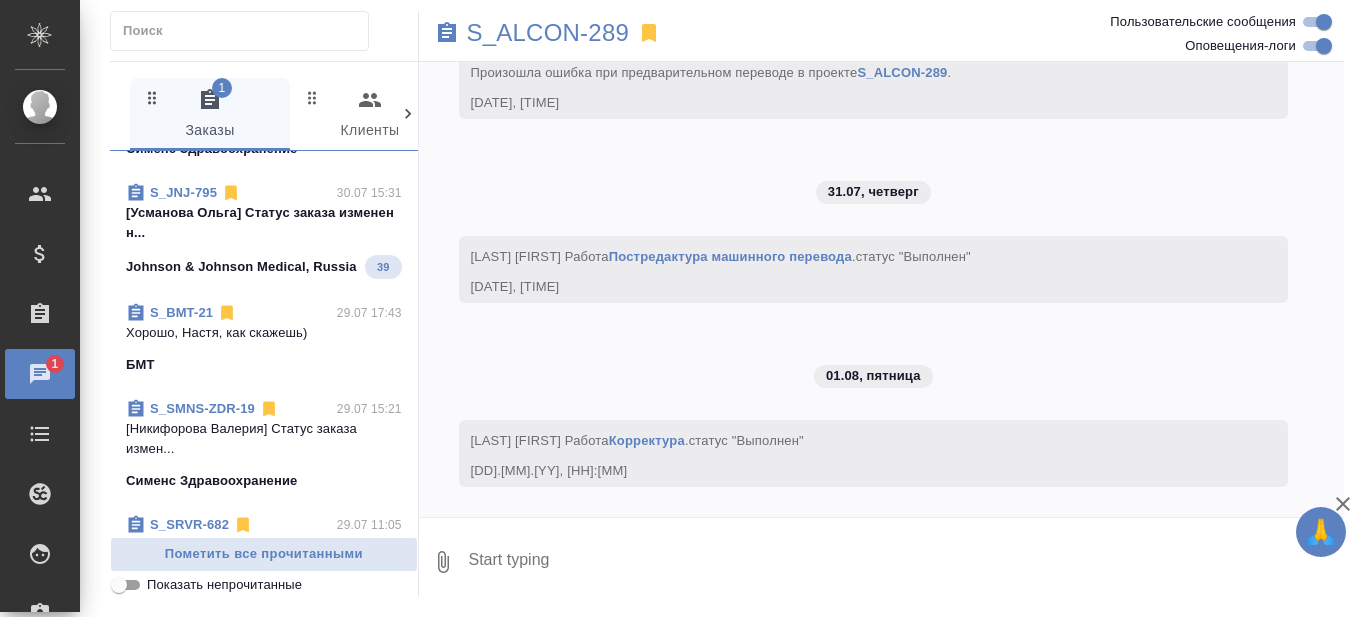click on "S_JNJ-795 [DATE] [TIME] [NAME] Статус заказа изменен н... Johnson & Johnson Medical, [COUNTRY] 39" at bounding box center [264, 231] 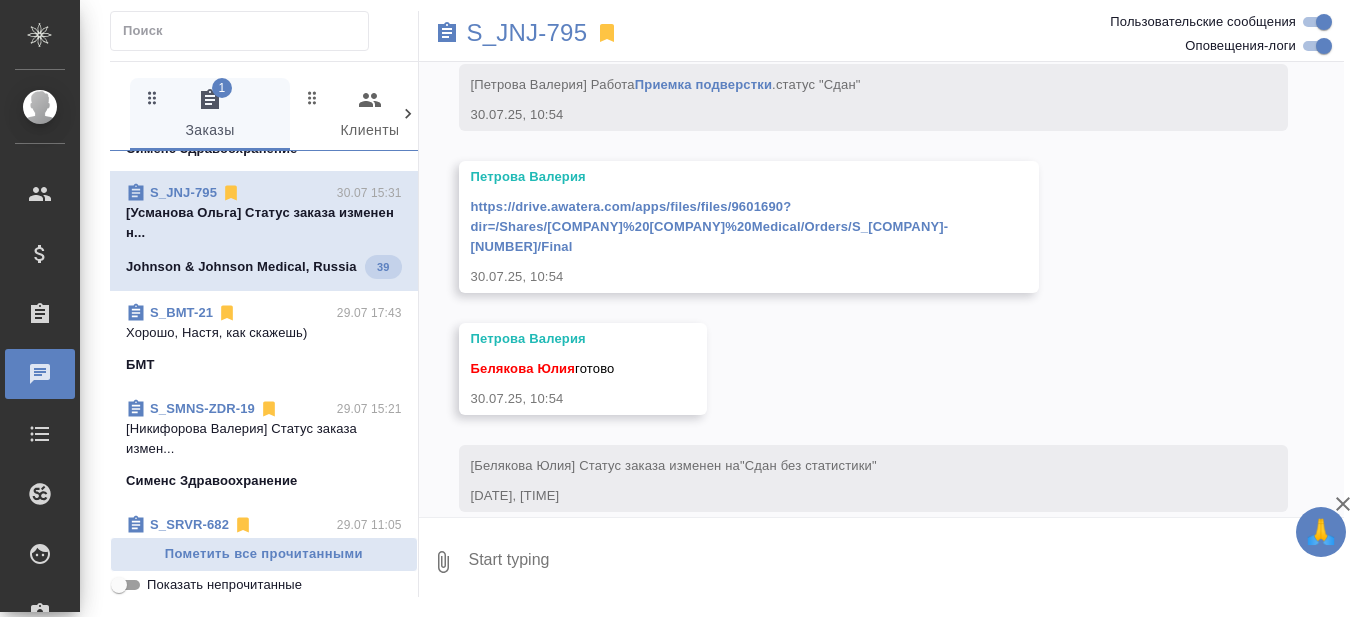 scroll, scrollTop: 14534, scrollLeft: 0, axis: vertical 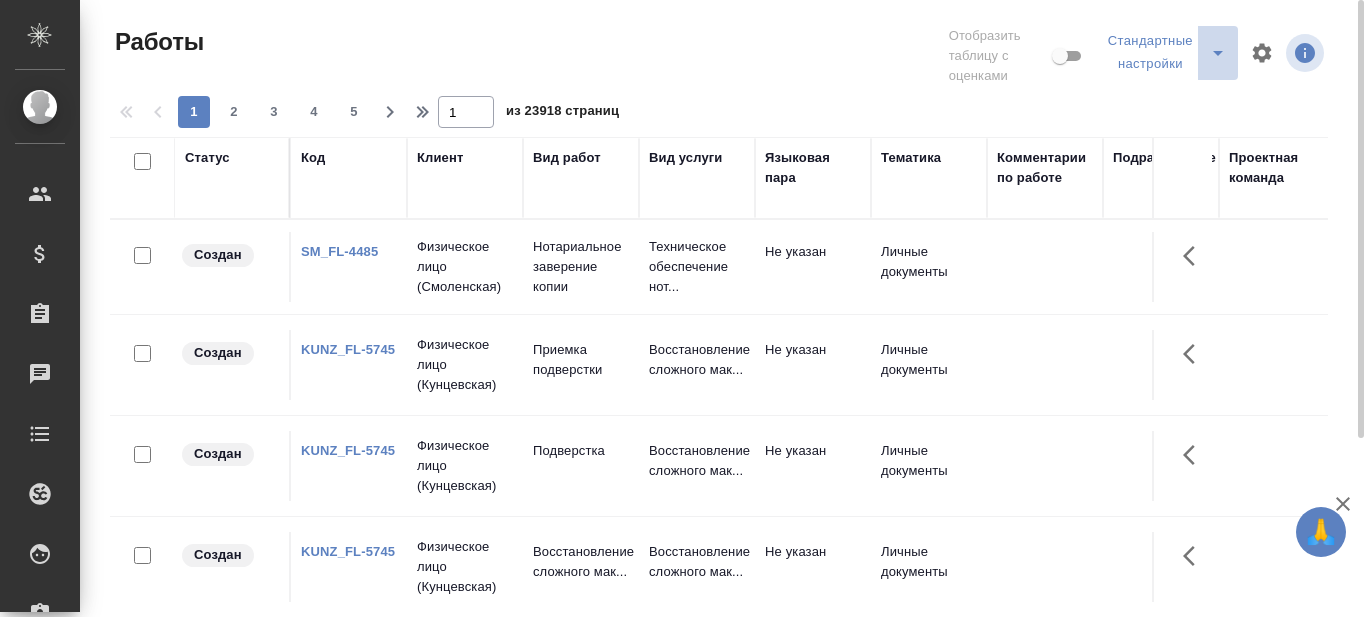 click 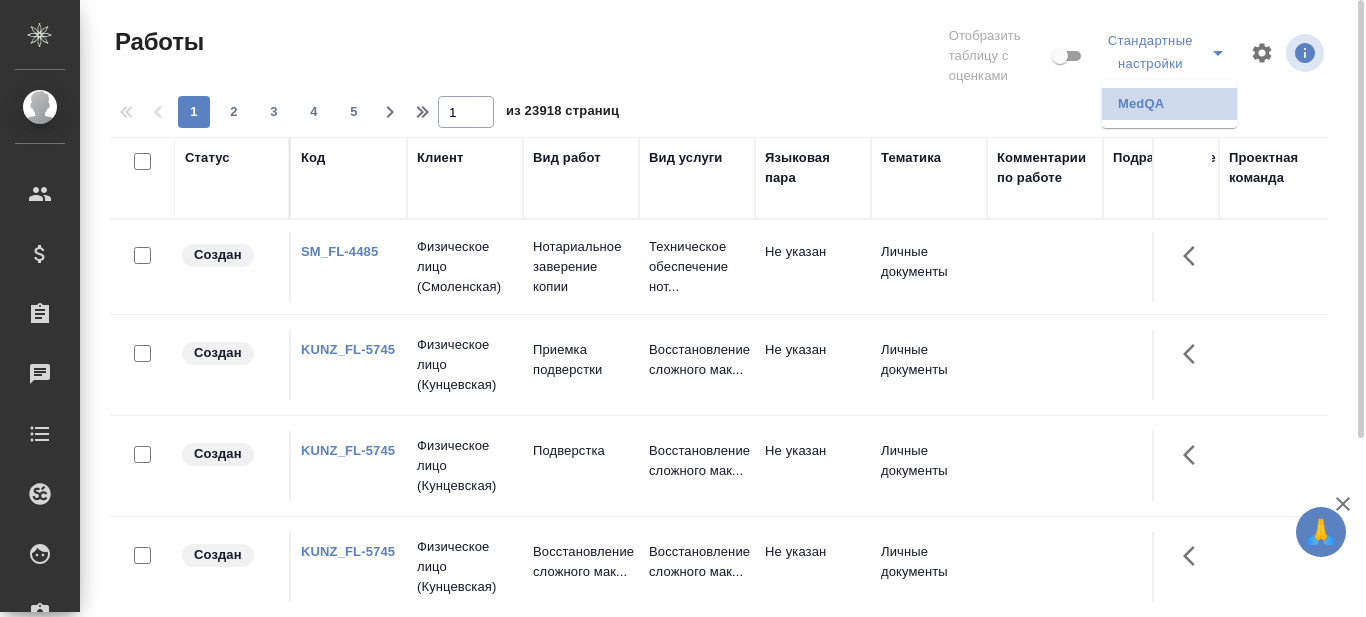 click on "MedQA" at bounding box center [1169, 104] 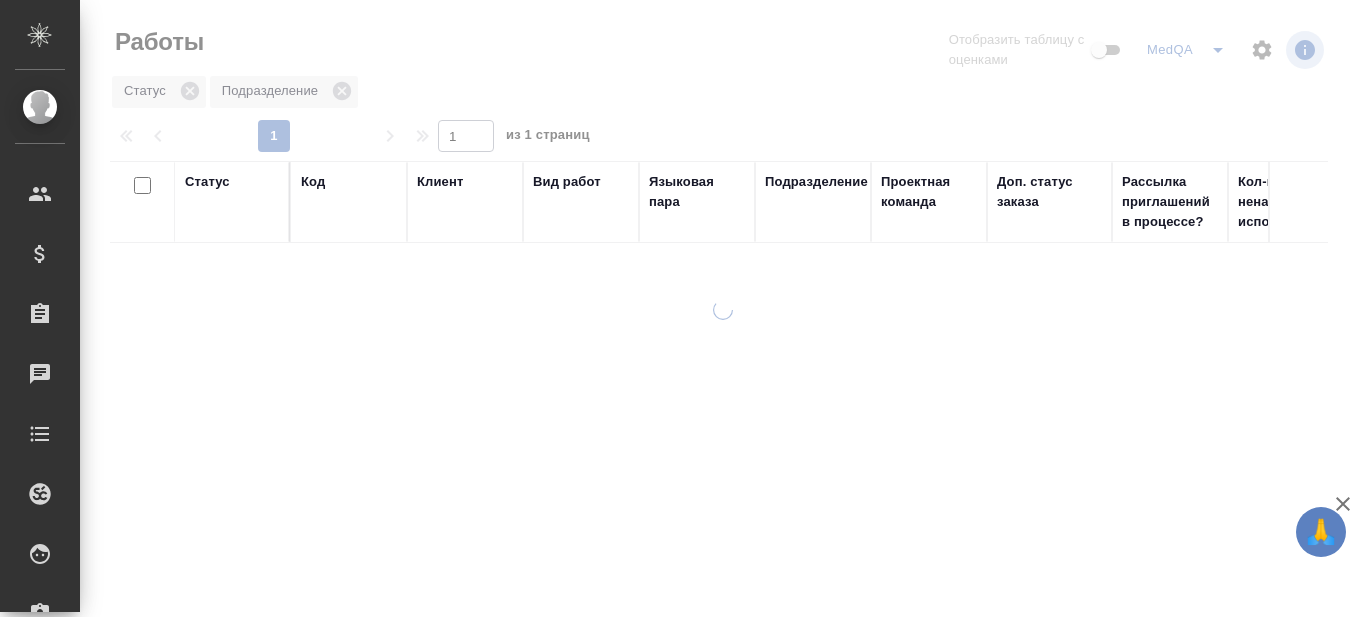 scroll, scrollTop: 0, scrollLeft: 0, axis: both 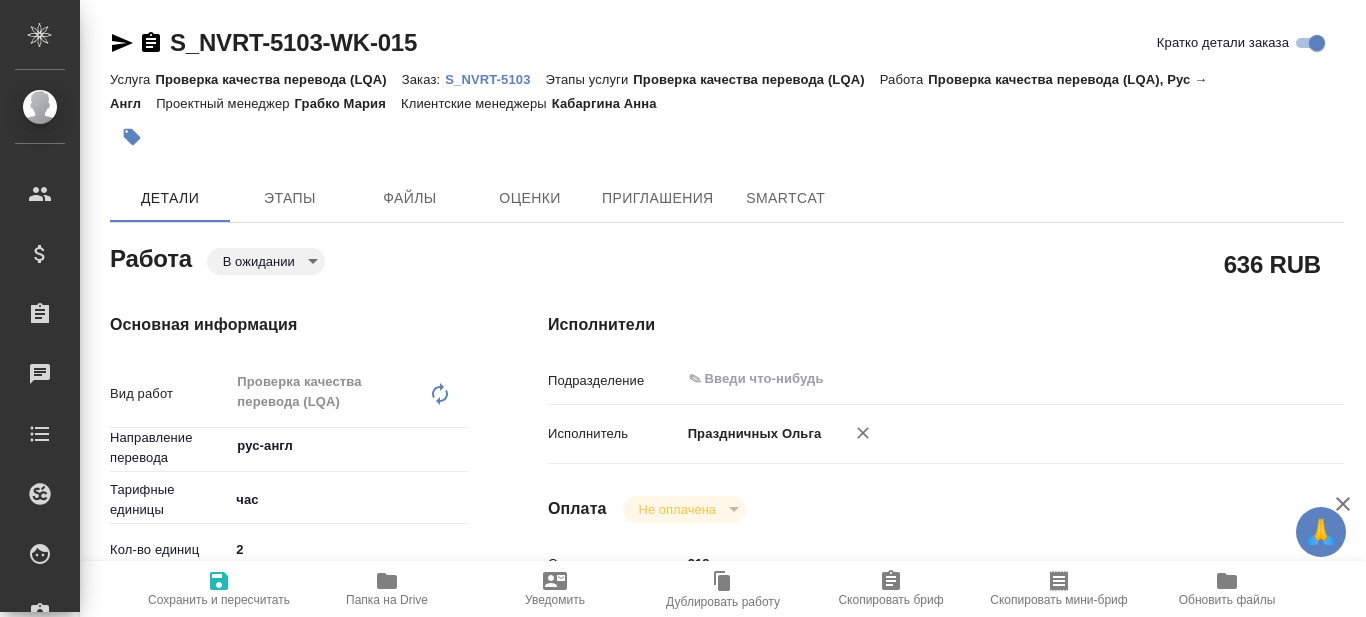 type on "x" 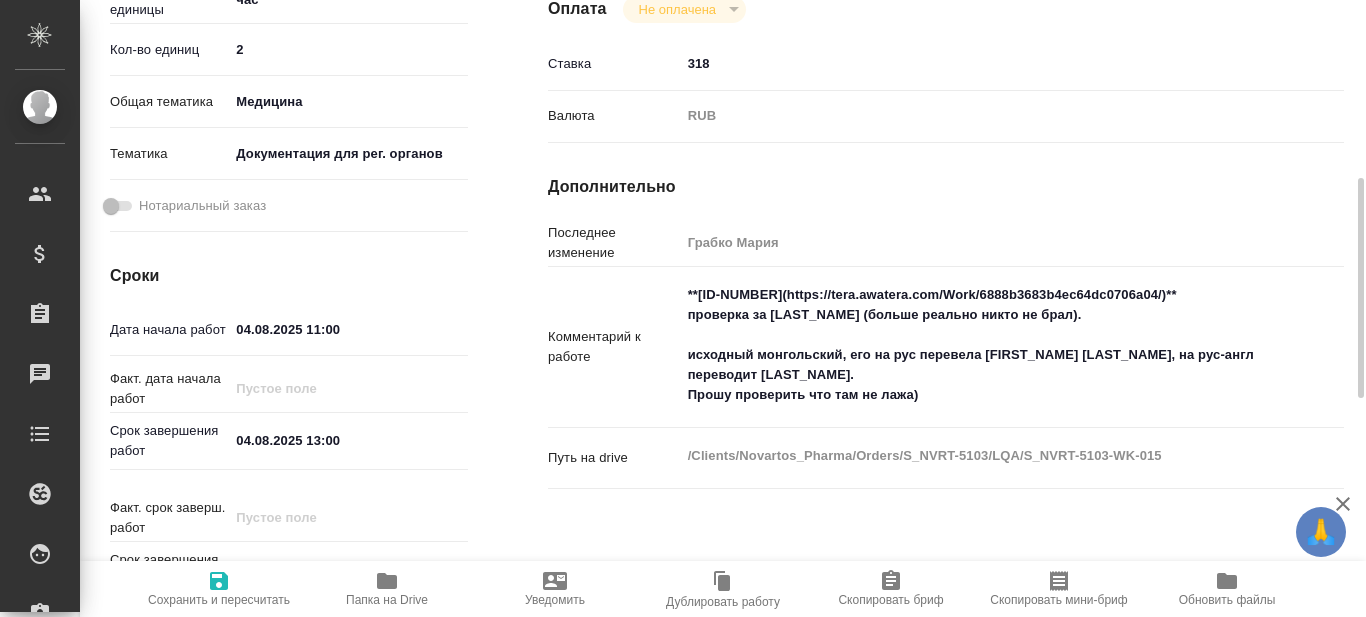 scroll, scrollTop: 600, scrollLeft: 0, axis: vertical 